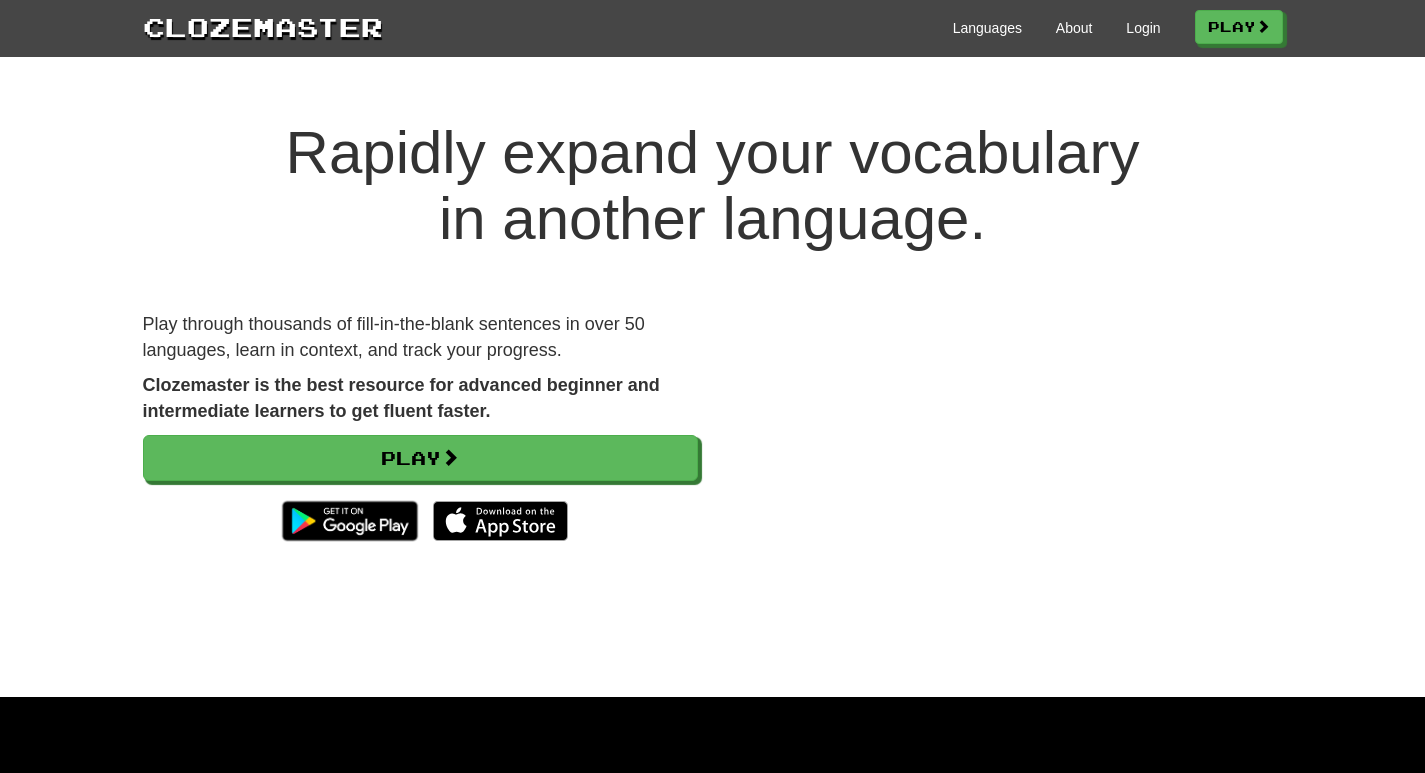 scroll, scrollTop: 0, scrollLeft: 0, axis: both 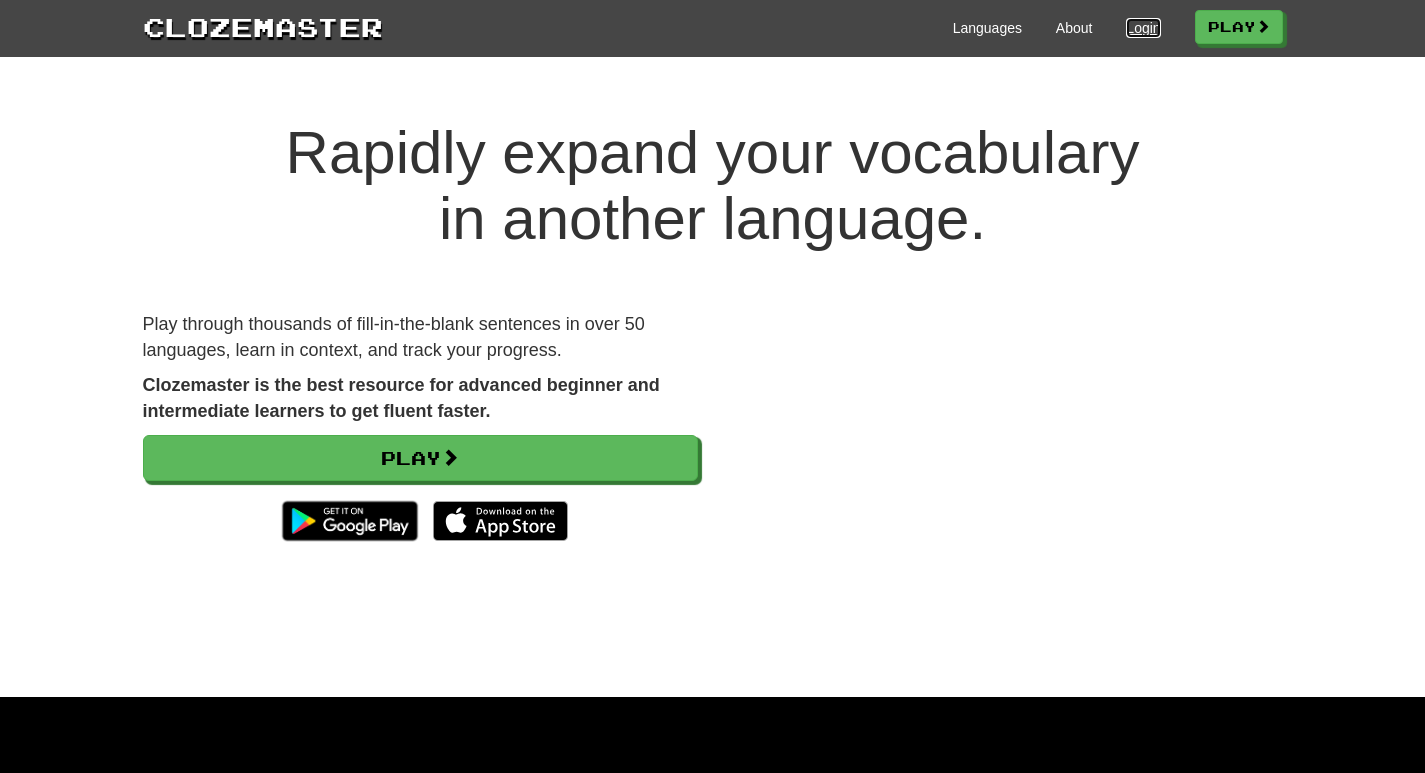 click on "Login" at bounding box center [1143, 28] 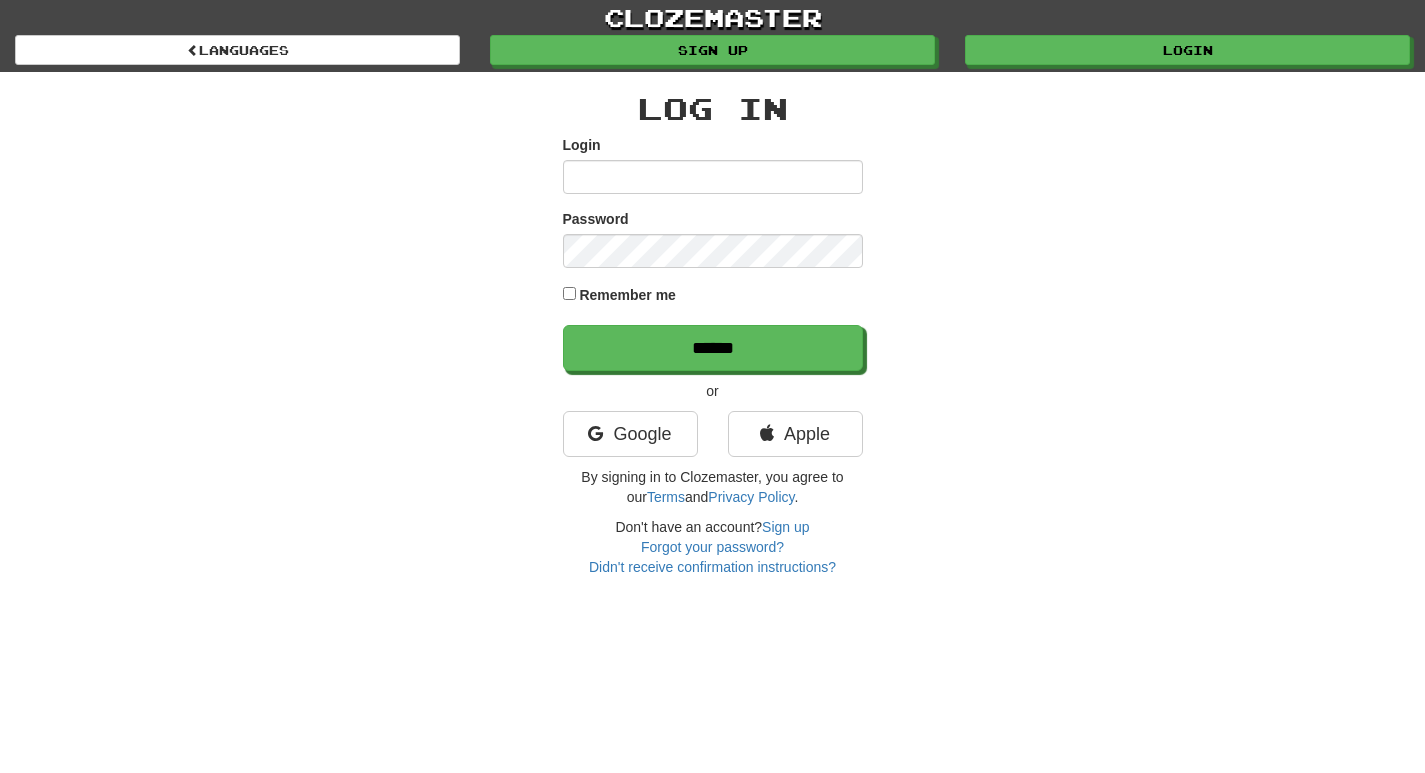 scroll, scrollTop: 0, scrollLeft: 0, axis: both 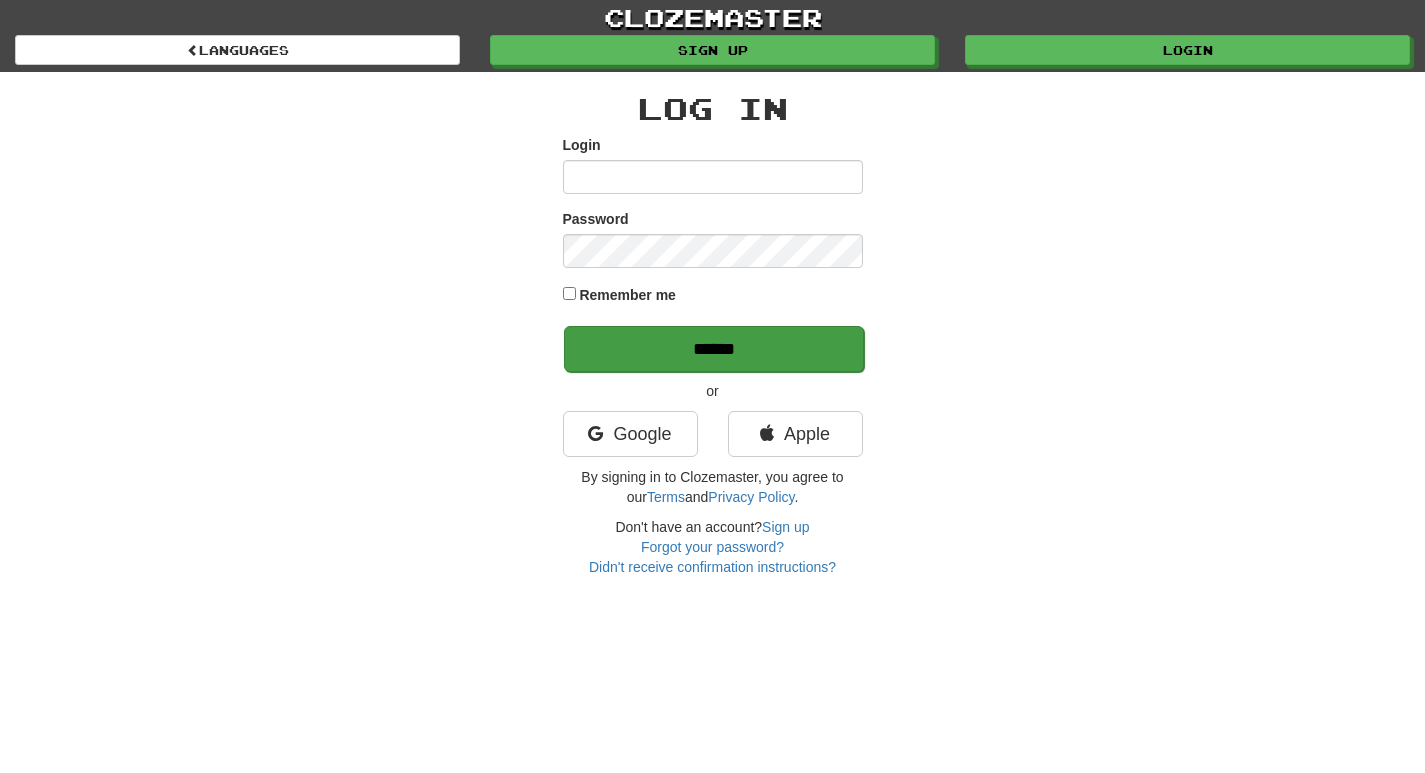 type on "**********" 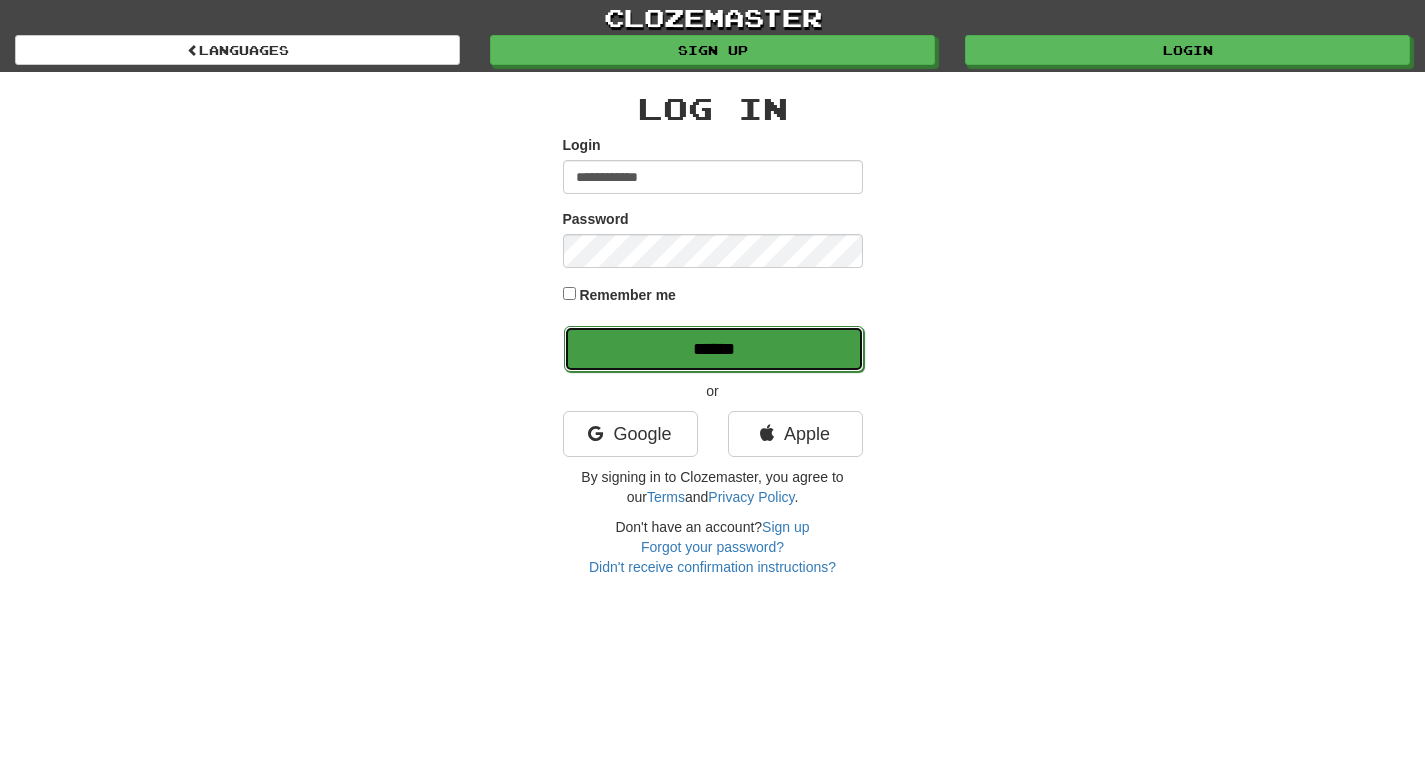 click on "******" at bounding box center [714, 349] 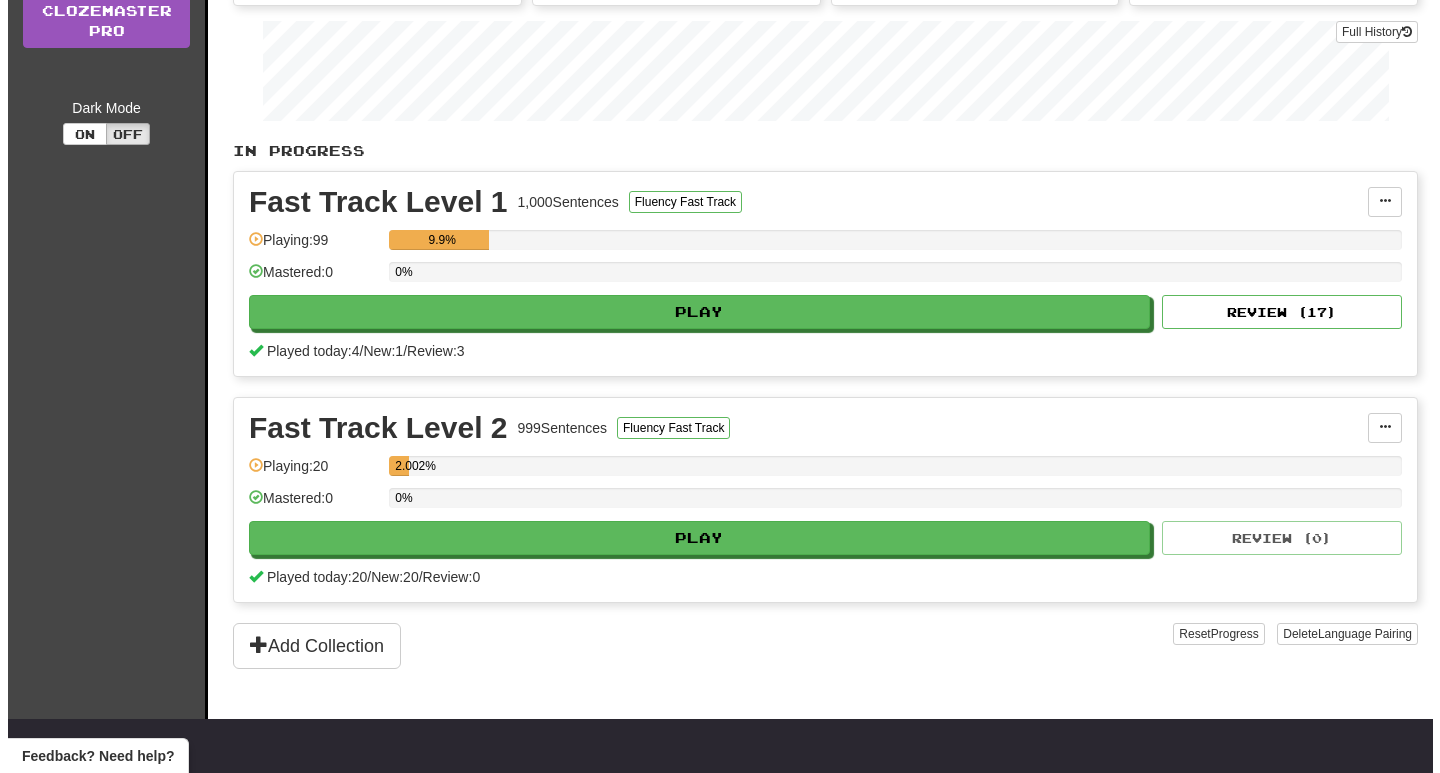 scroll, scrollTop: 300, scrollLeft: 0, axis: vertical 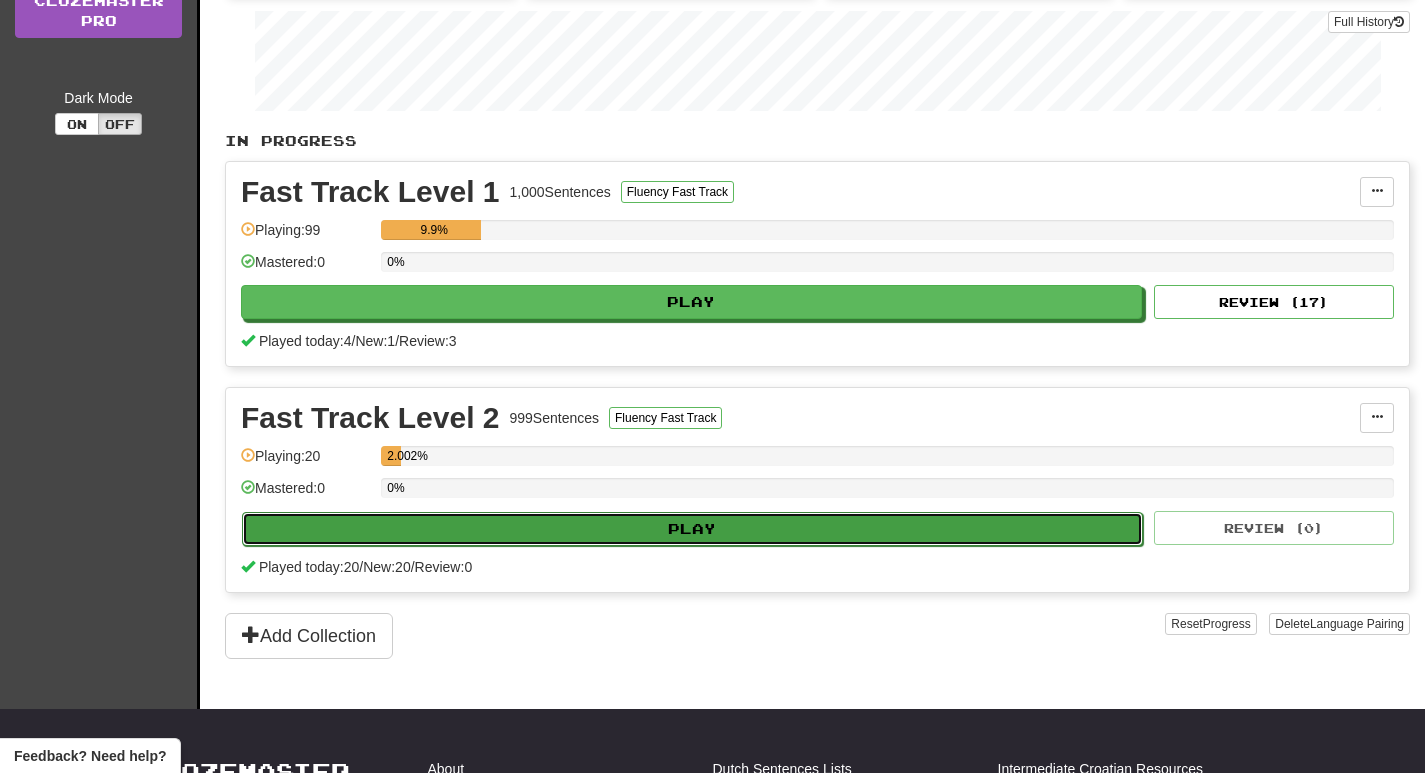 click on "Play" at bounding box center [692, 529] 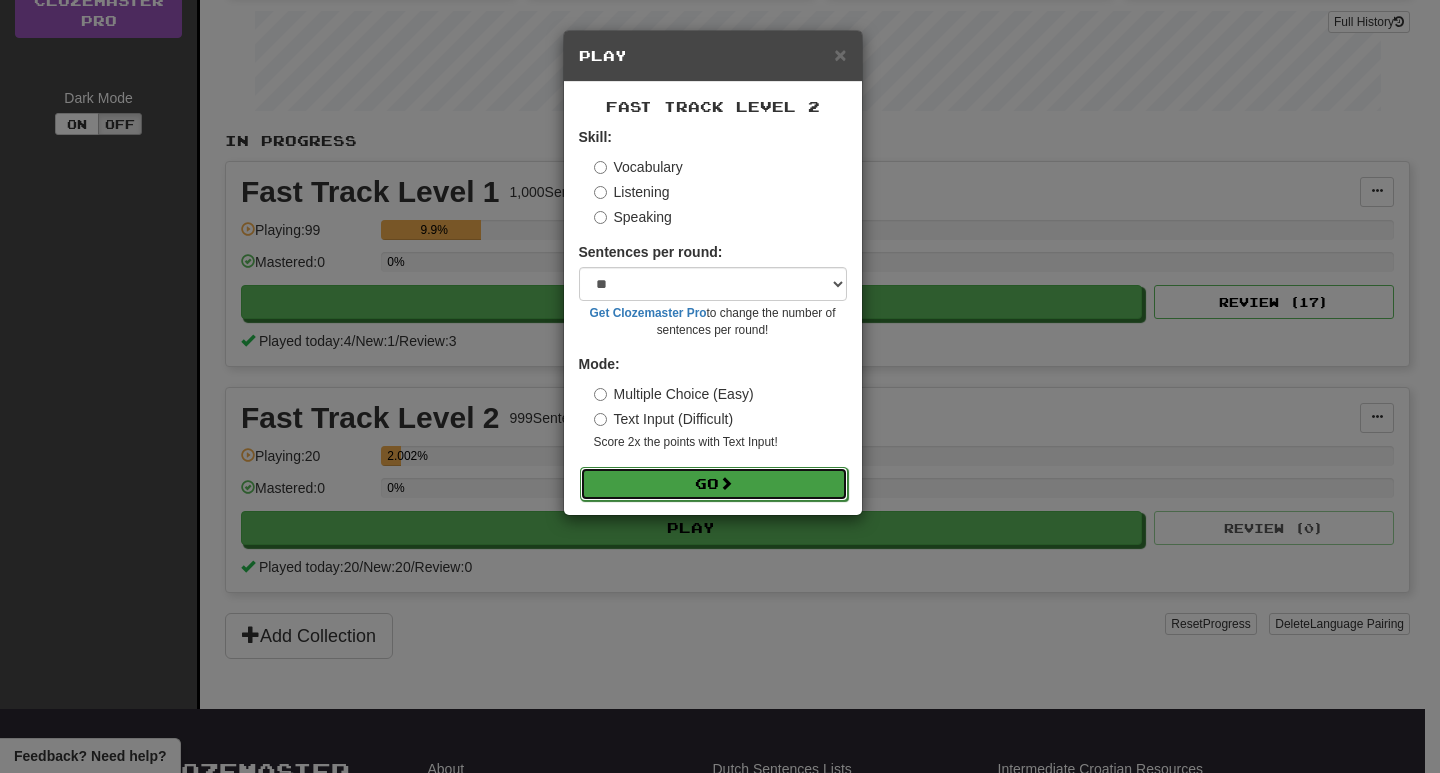 click on "Go" at bounding box center (714, 484) 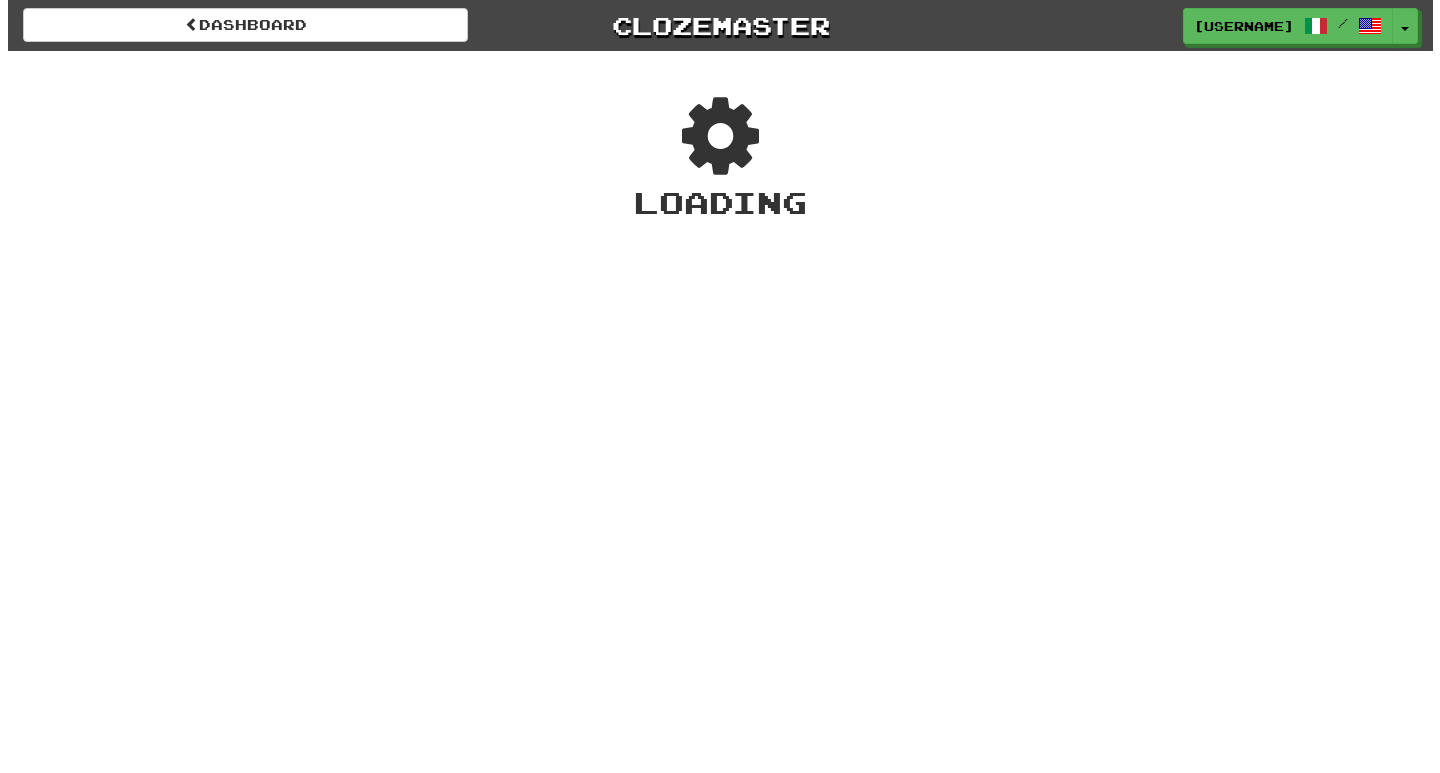 scroll, scrollTop: 0, scrollLeft: 0, axis: both 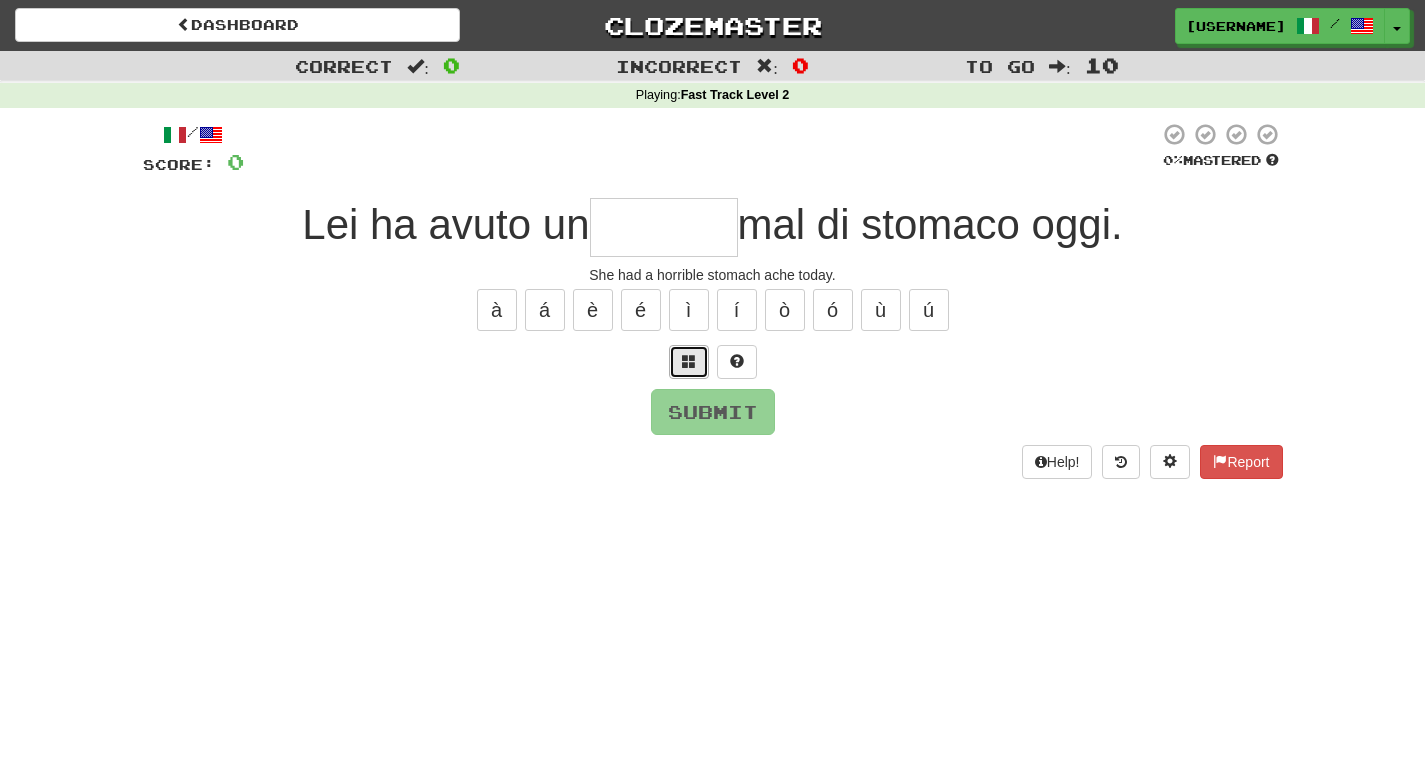 click at bounding box center (689, 361) 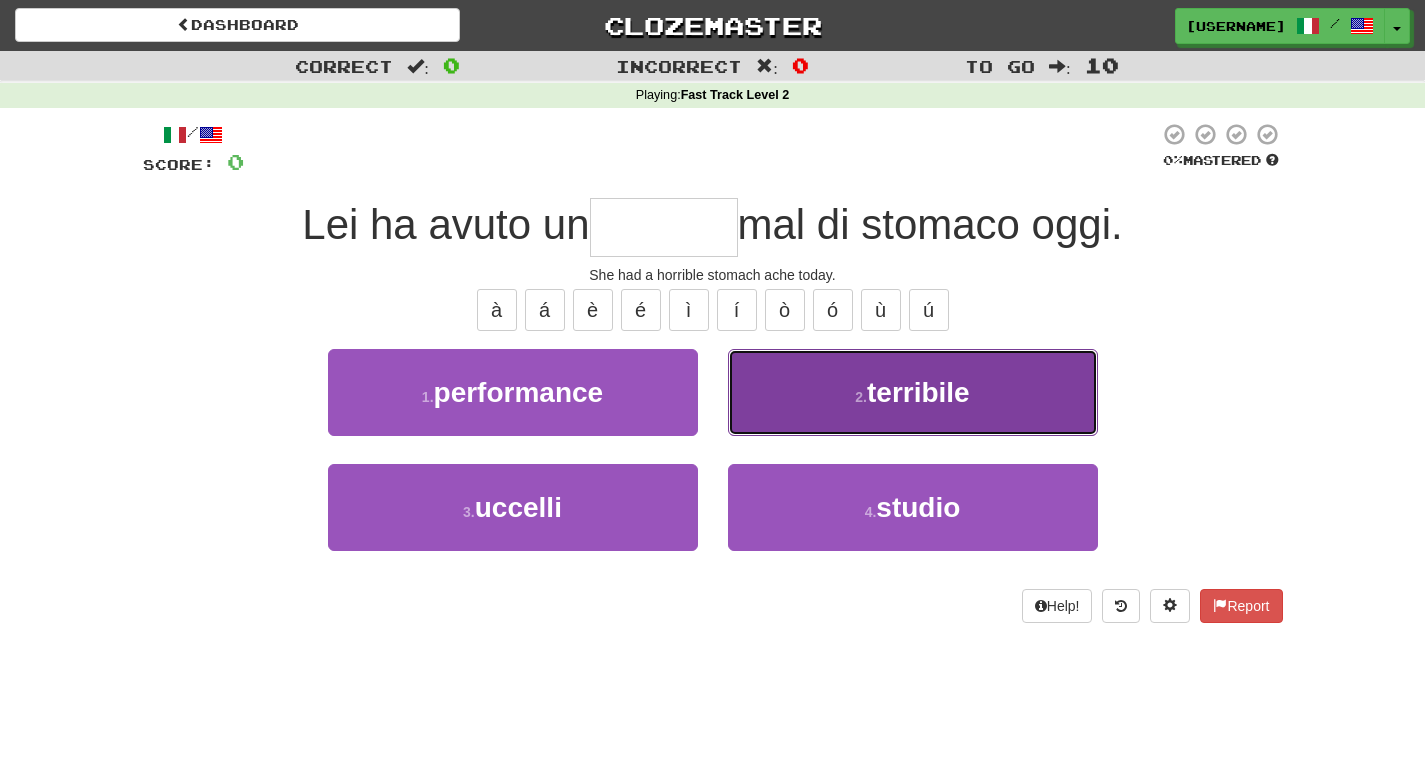 click on "2 .  terribile" at bounding box center (913, 392) 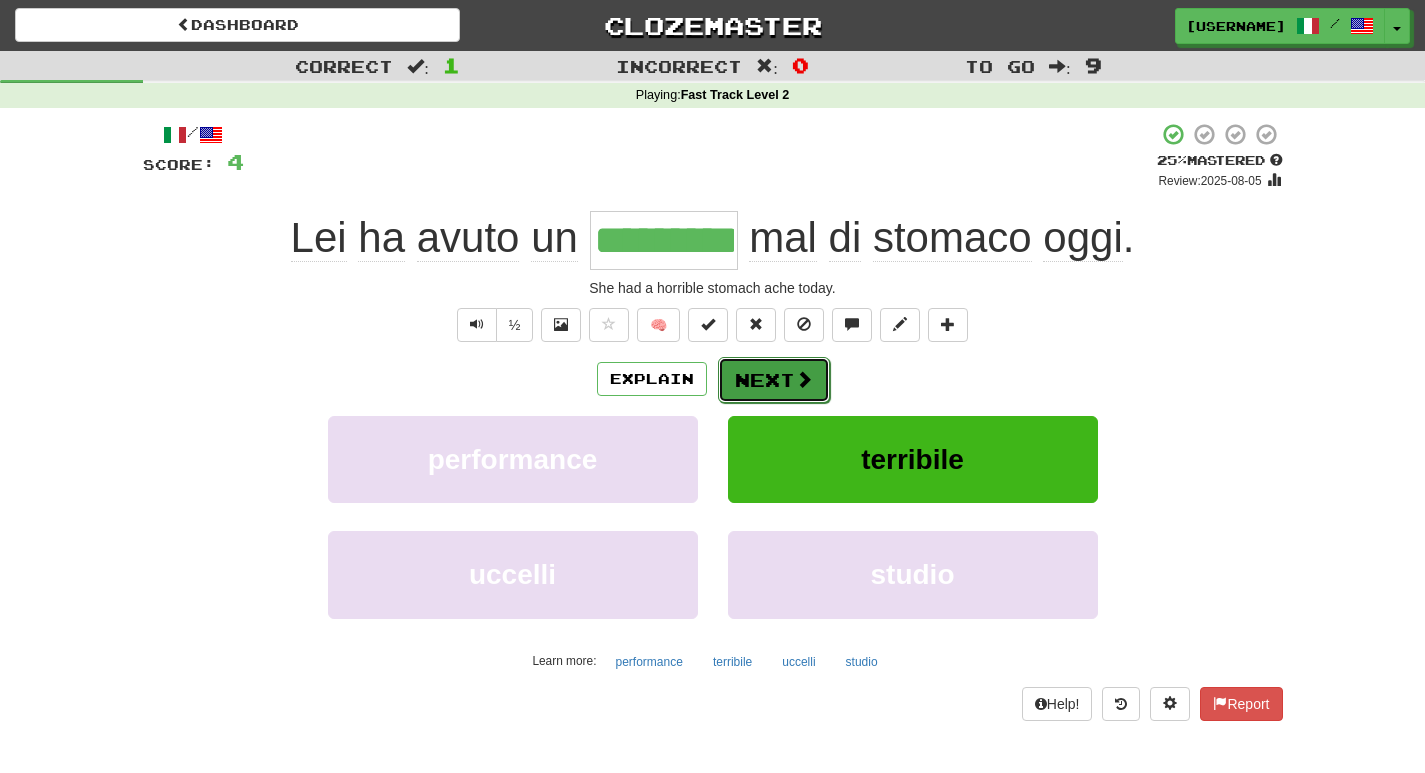 click on "Next" at bounding box center [774, 380] 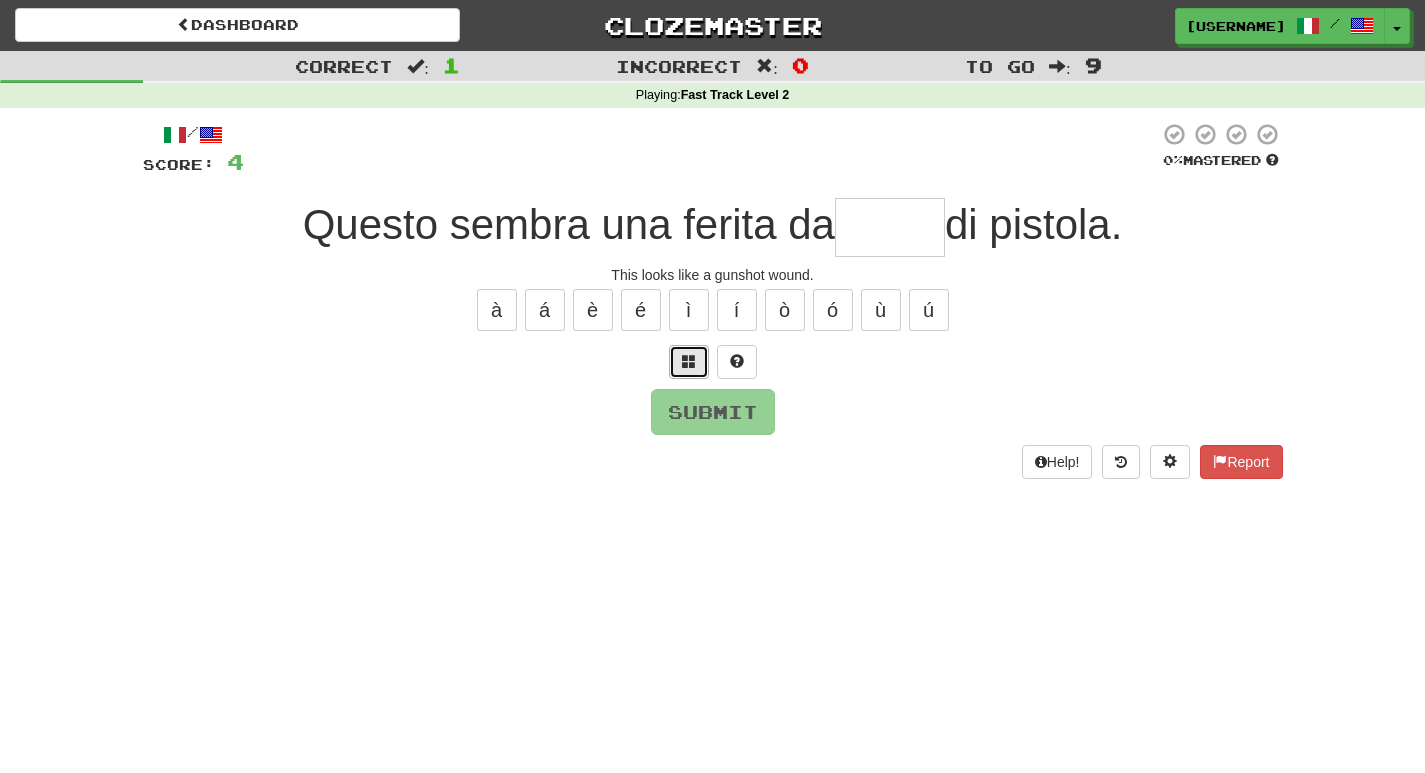 click at bounding box center [689, 361] 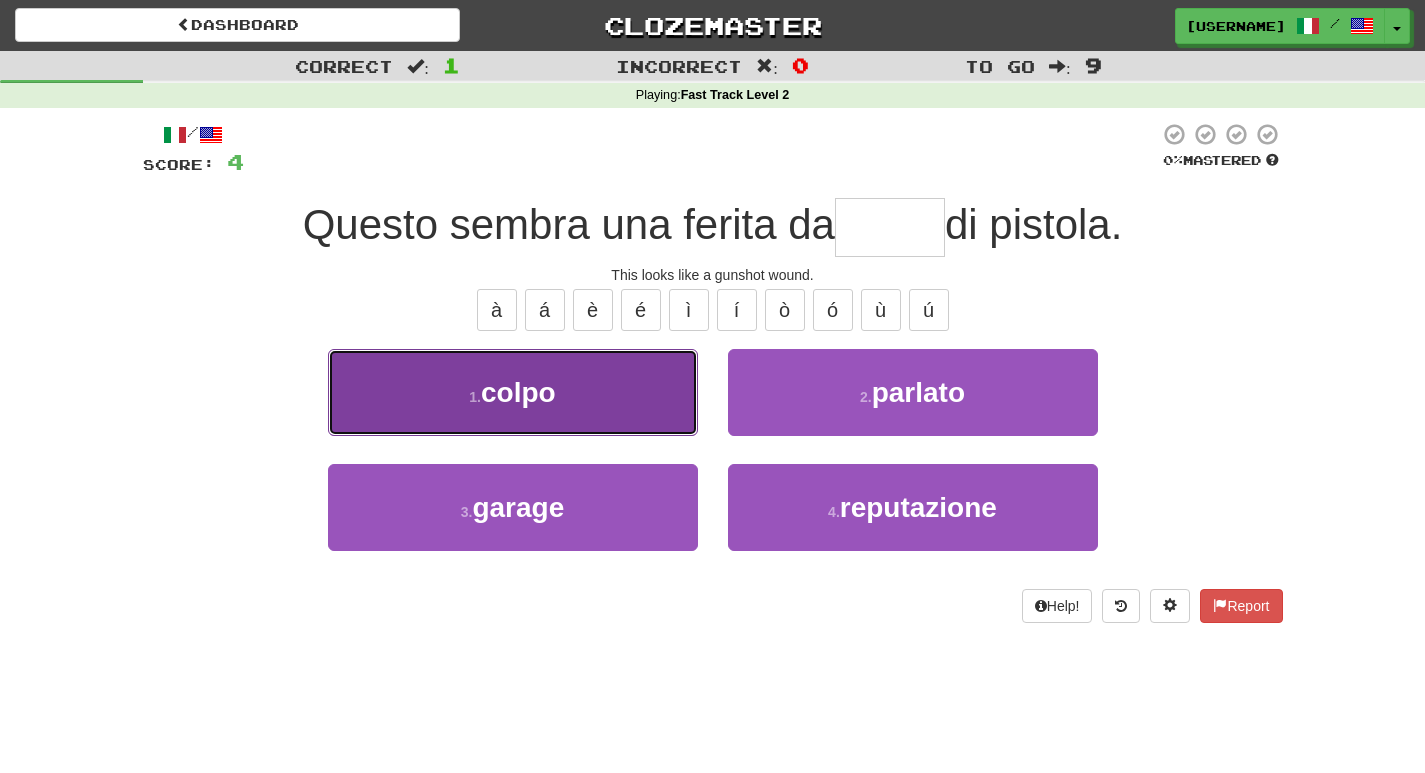 click on "1 .  colpo" at bounding box center [513, 392] 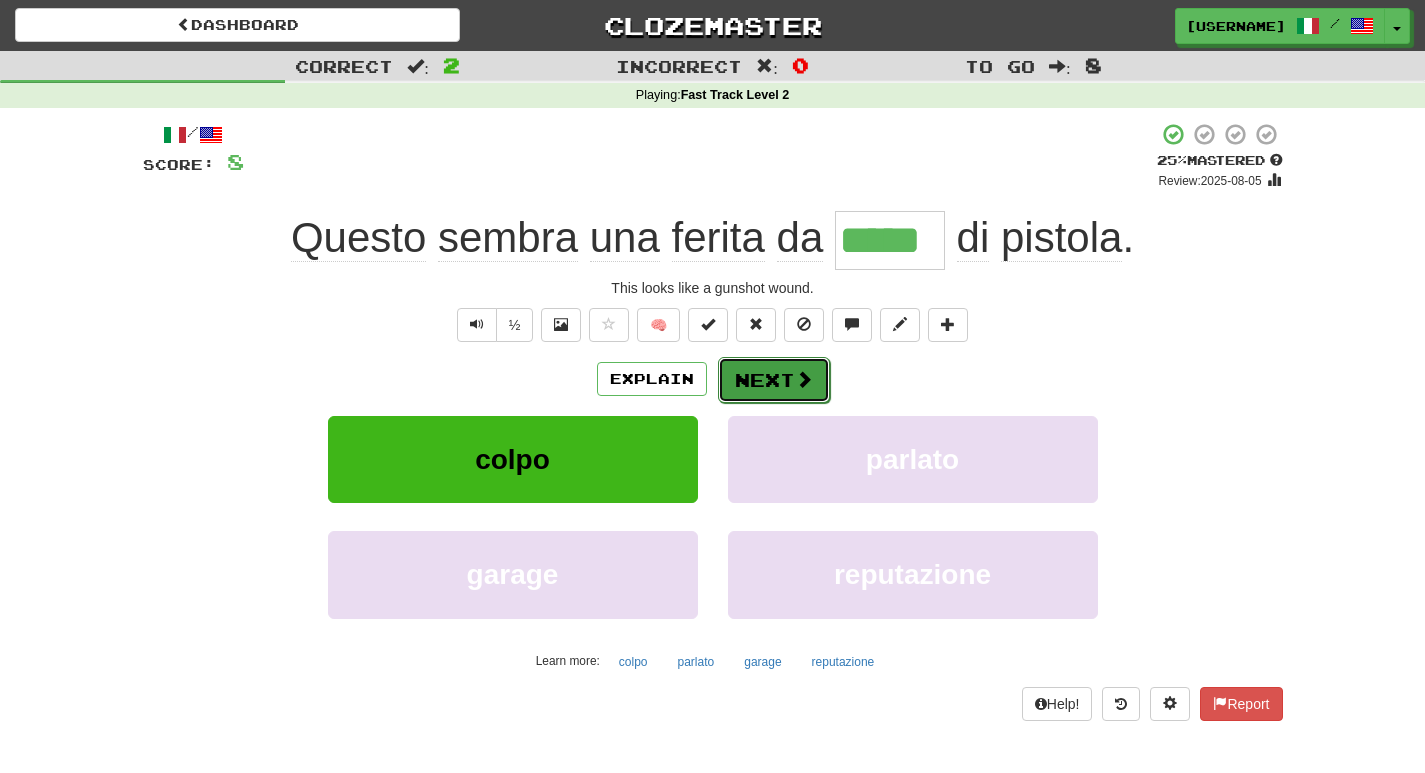 click on "Next" at bounding box center [774, 380] 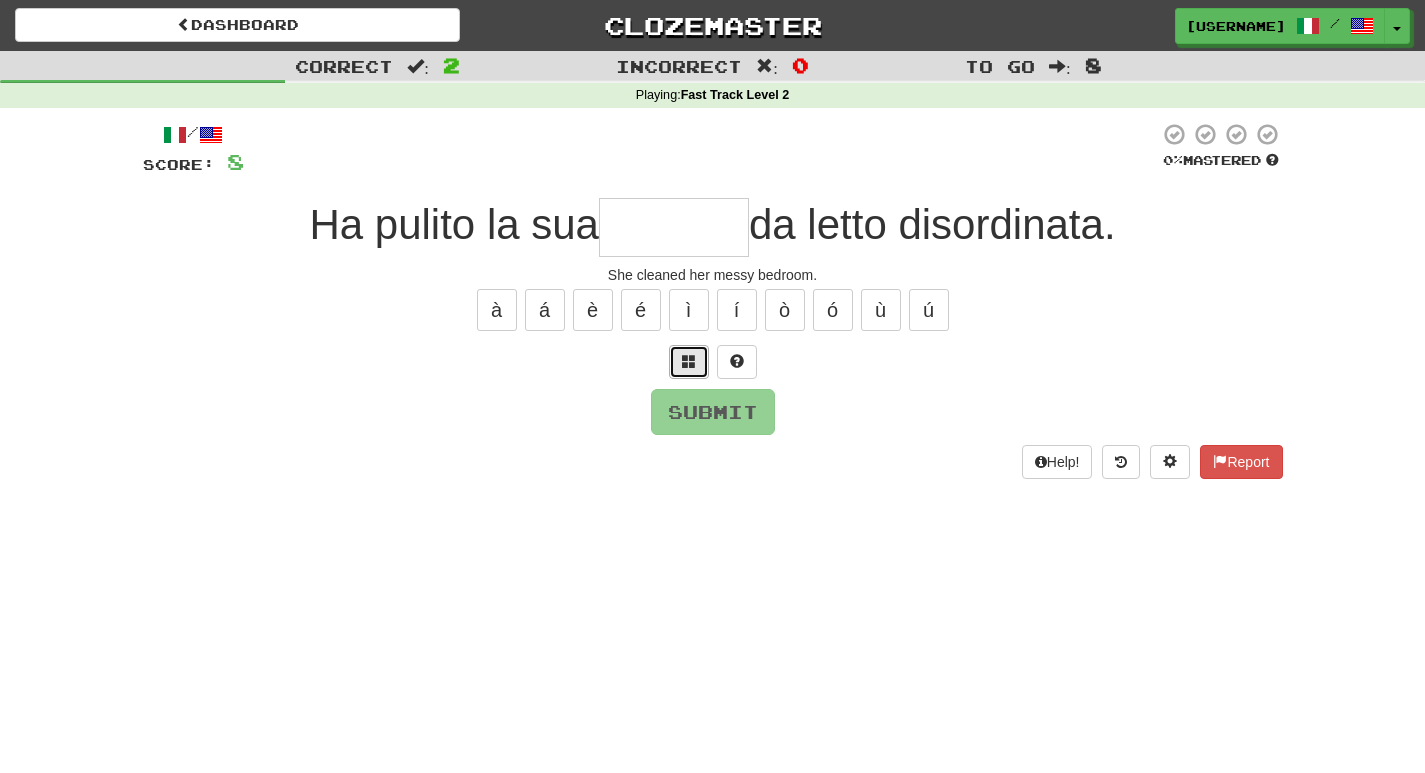 click at bounding box center (689, 361) 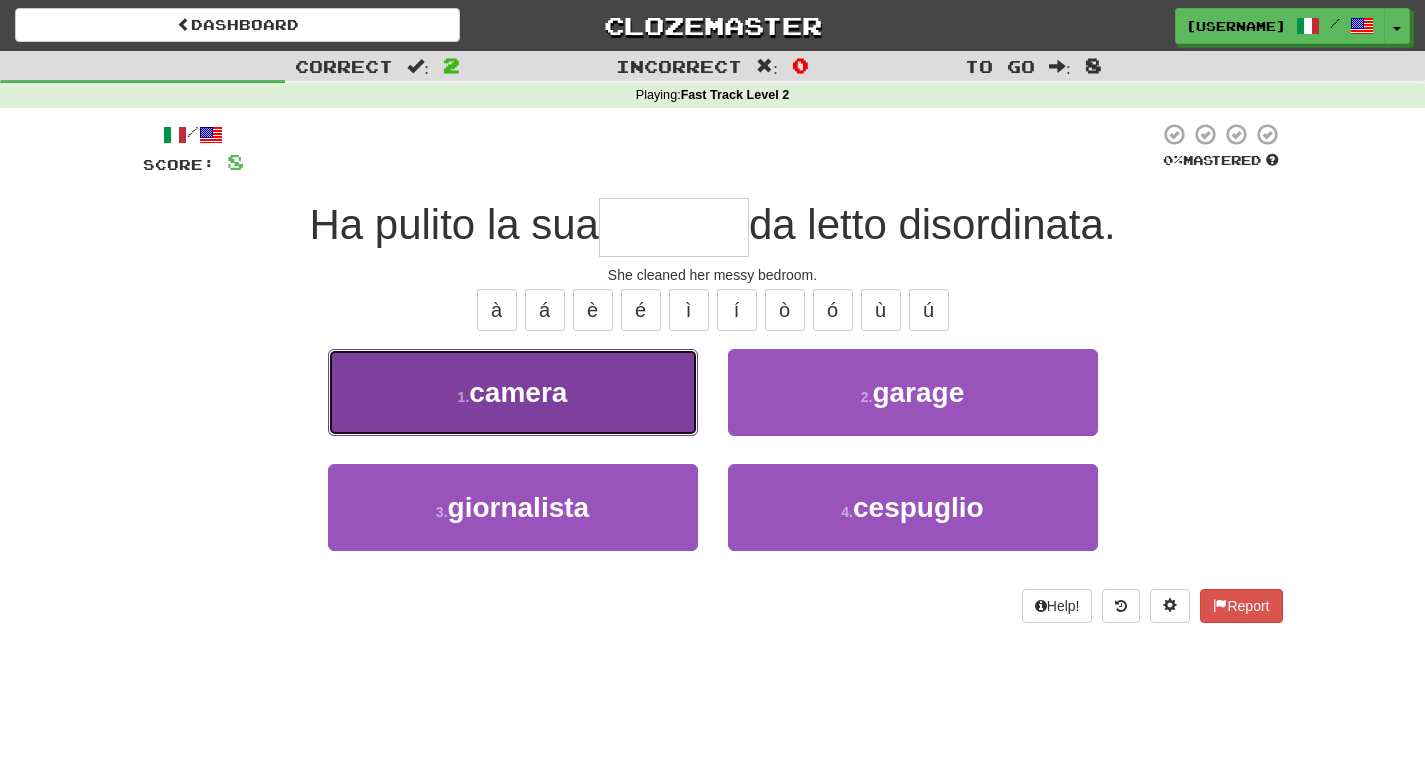 click on "camera" at bounding box center [518, 392] 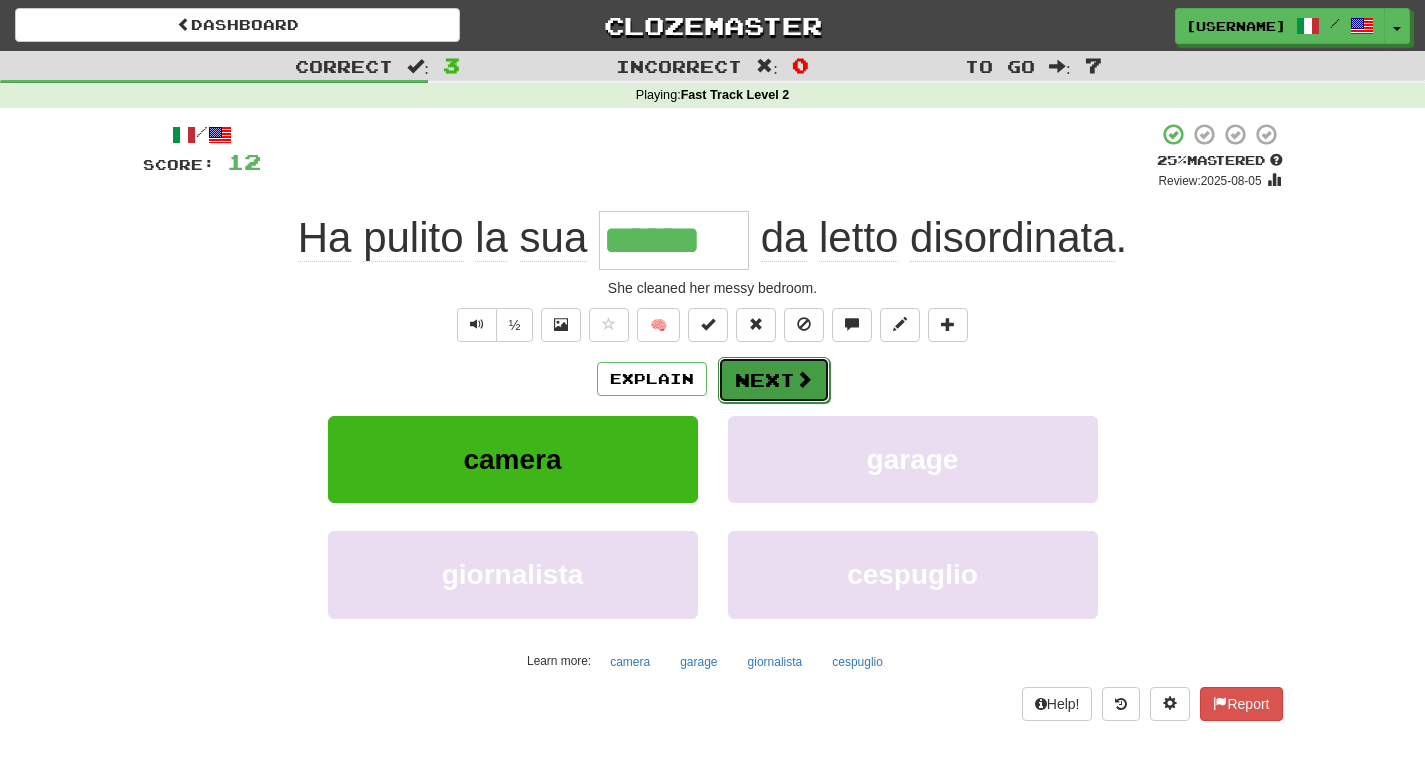 click on "Next" at bounding box center (774, 380) 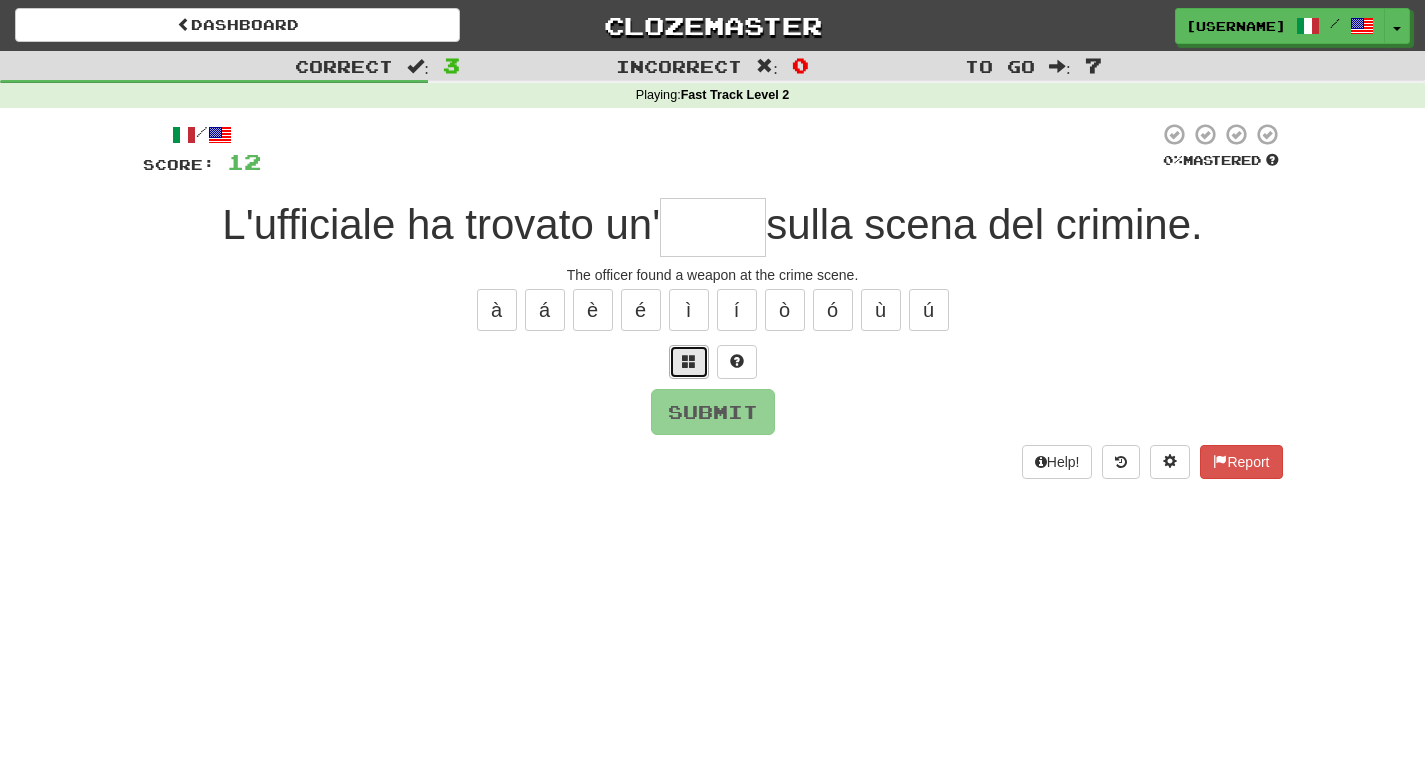 click at bounding box center (689, 361) 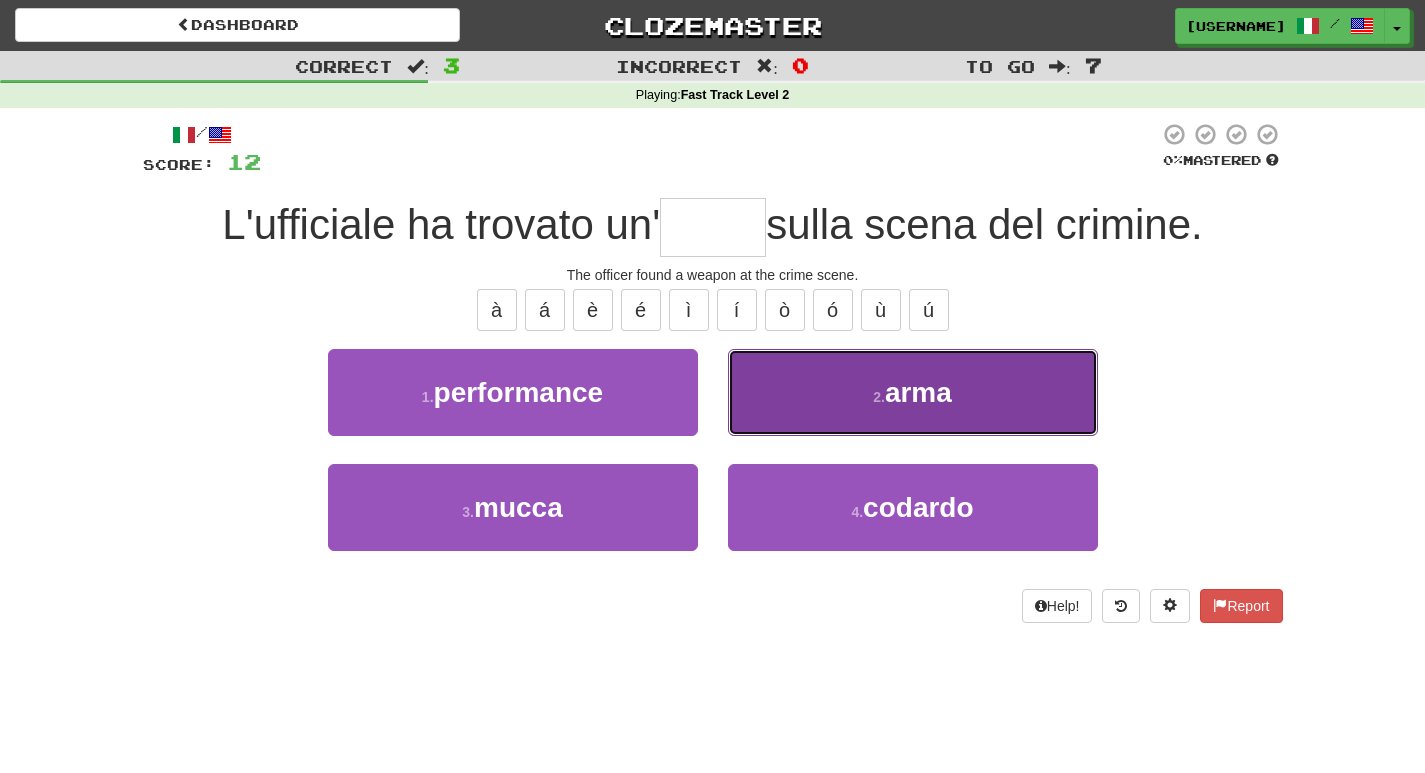 click on "arma" at bounding box center [918, 392] 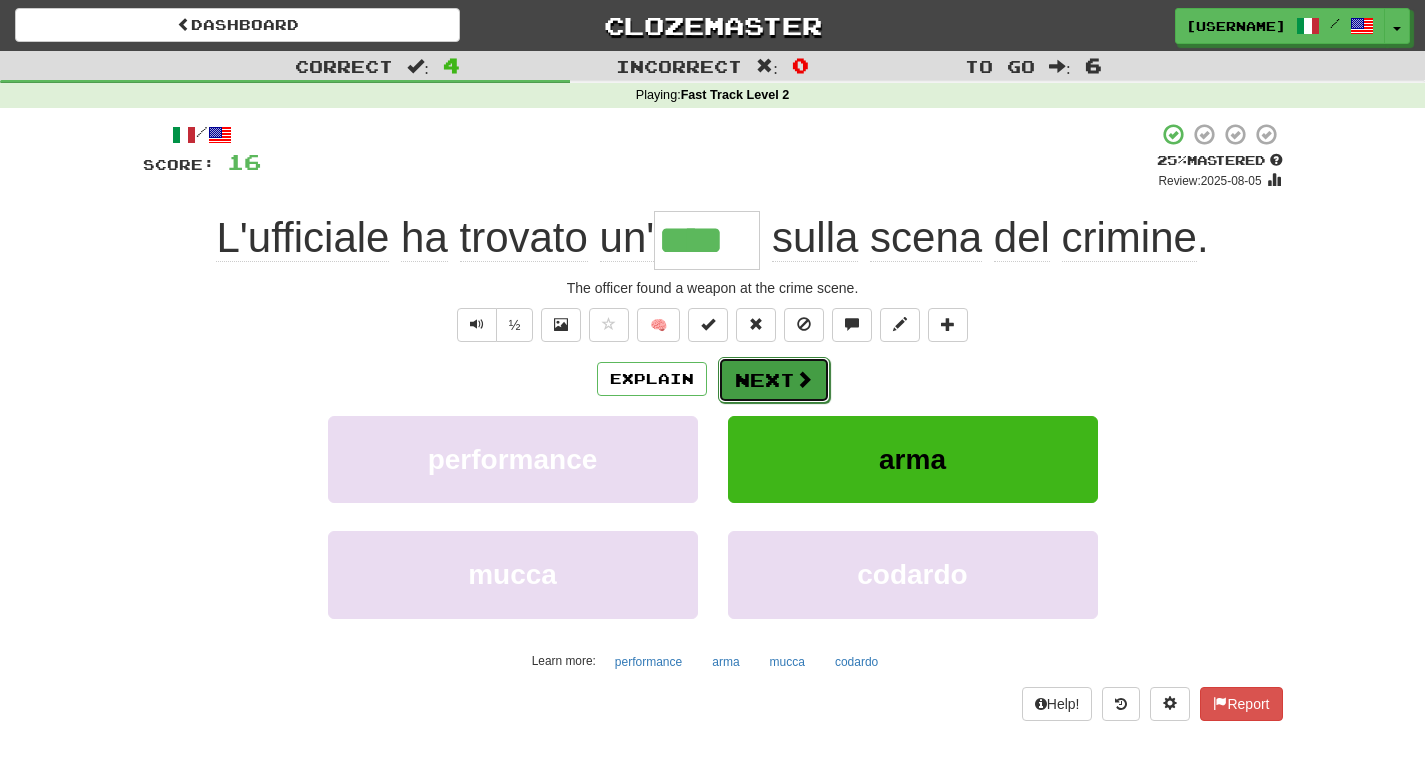 click on "Next" at bounding box center [774, 380] 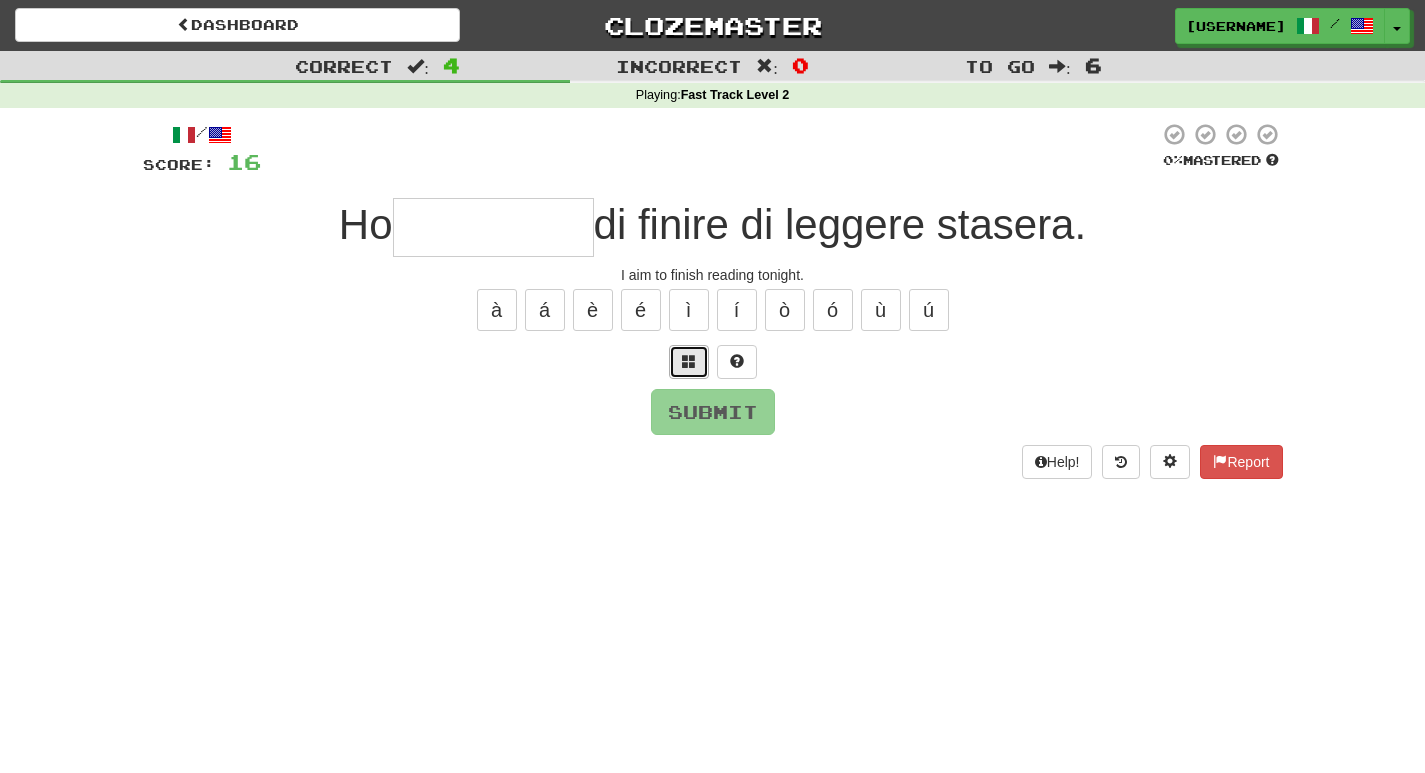 click at bounding box center (689, 361) 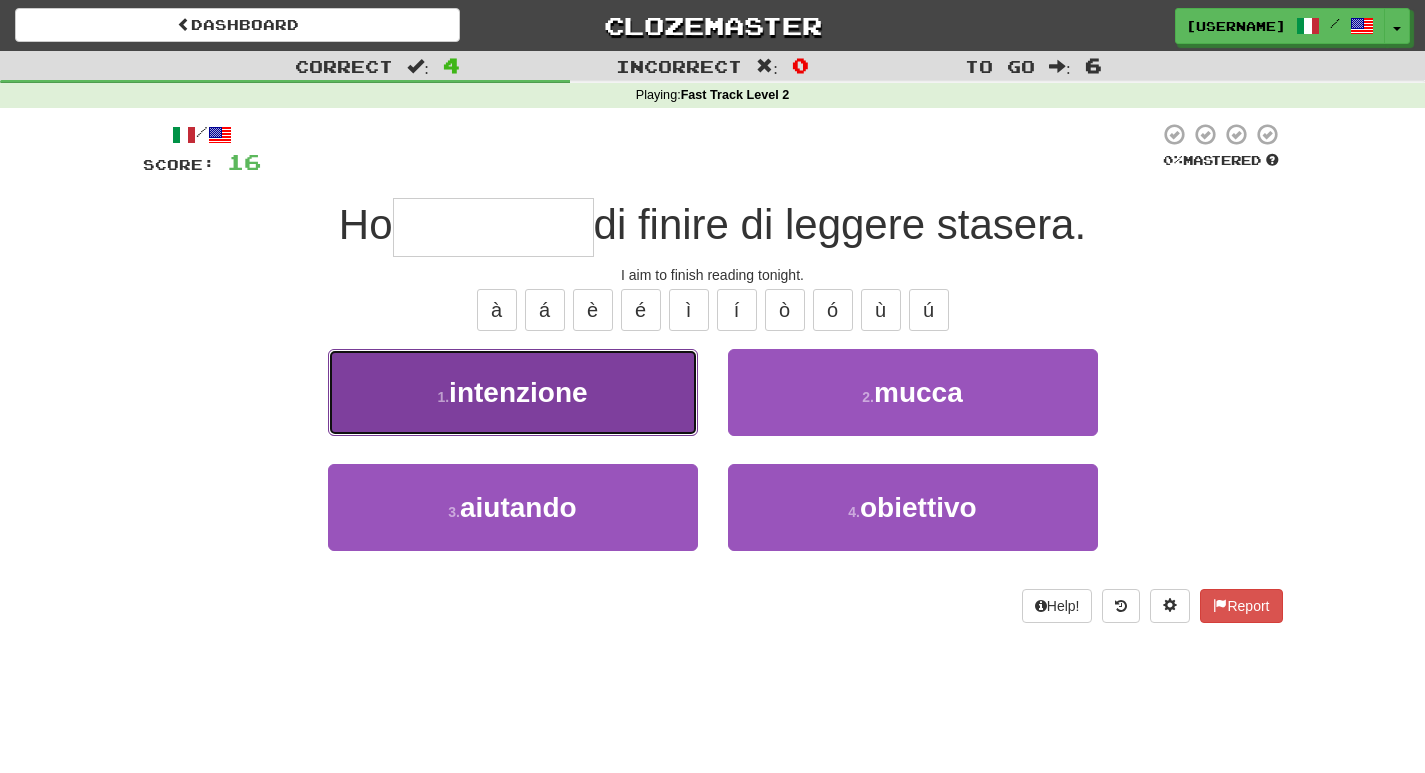 click on "intenzione" at bounding box center [518, 392] 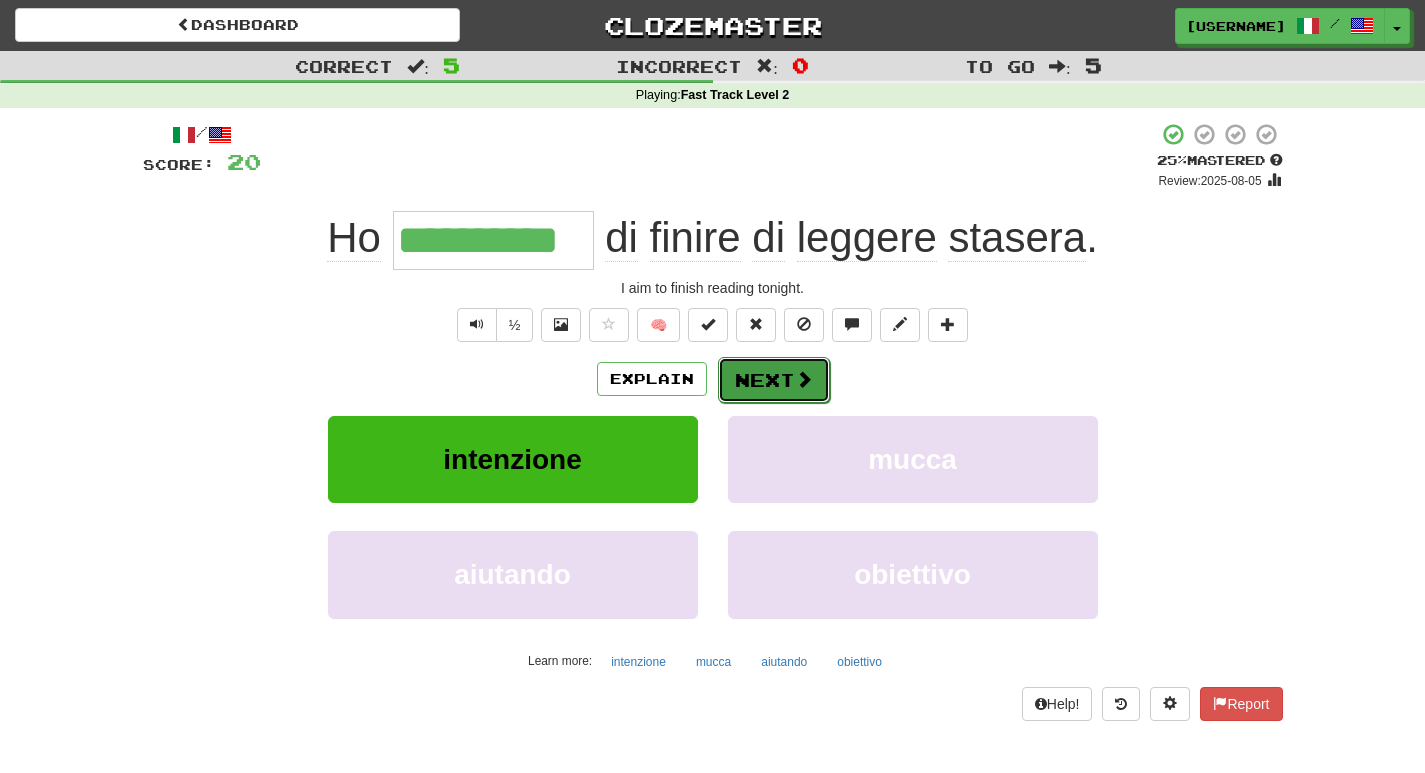 click on "Next" at bounding box center (774, 380) 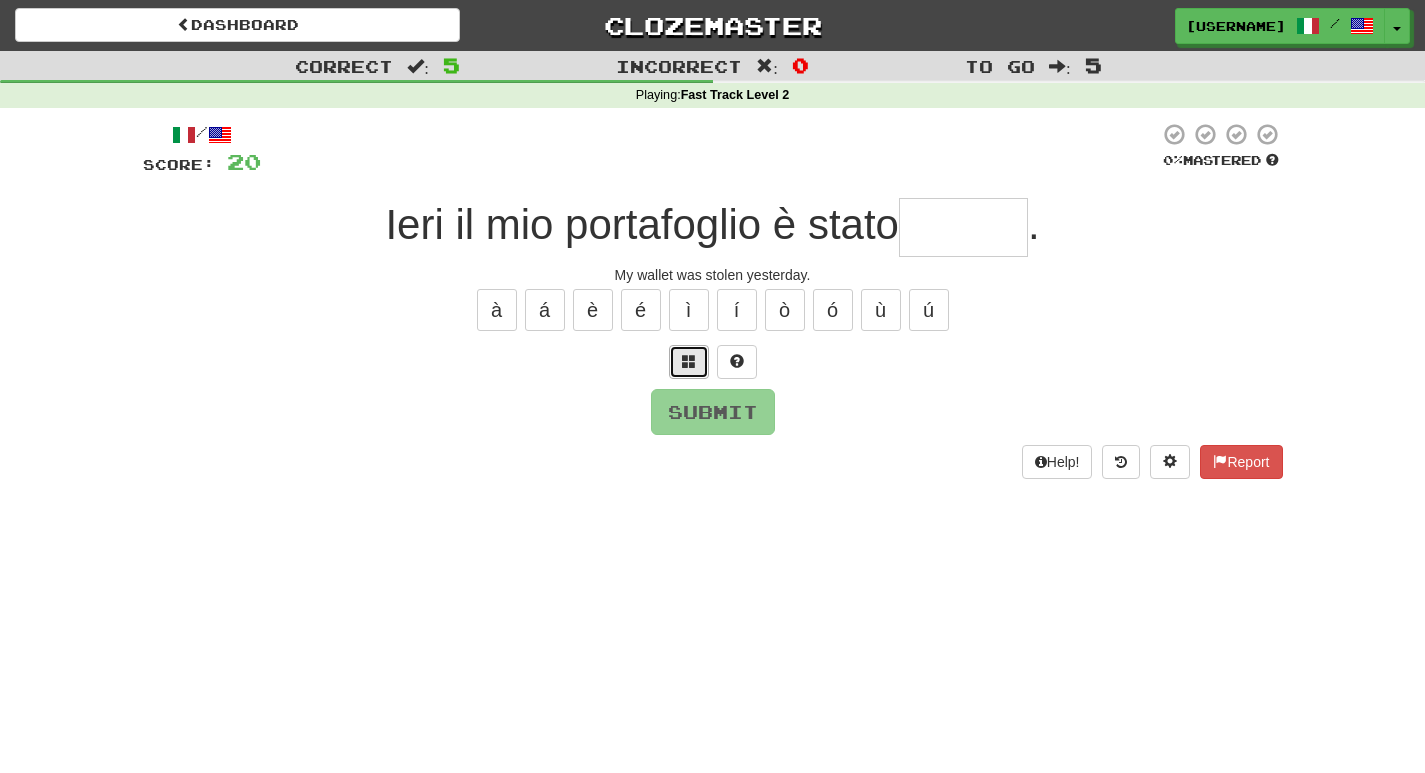 click at bounding box center [689, 361] 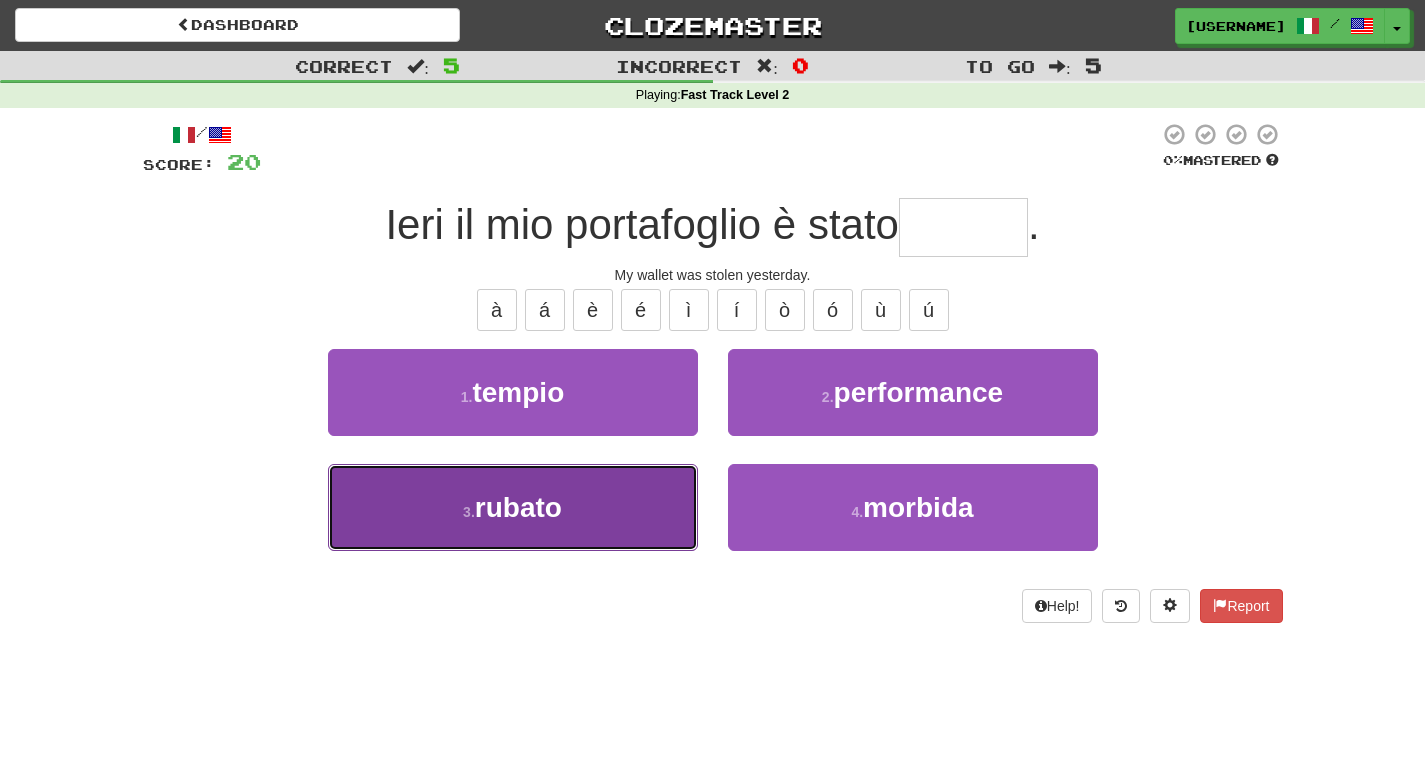 click on "rubato" at bounding box center [518, 507] 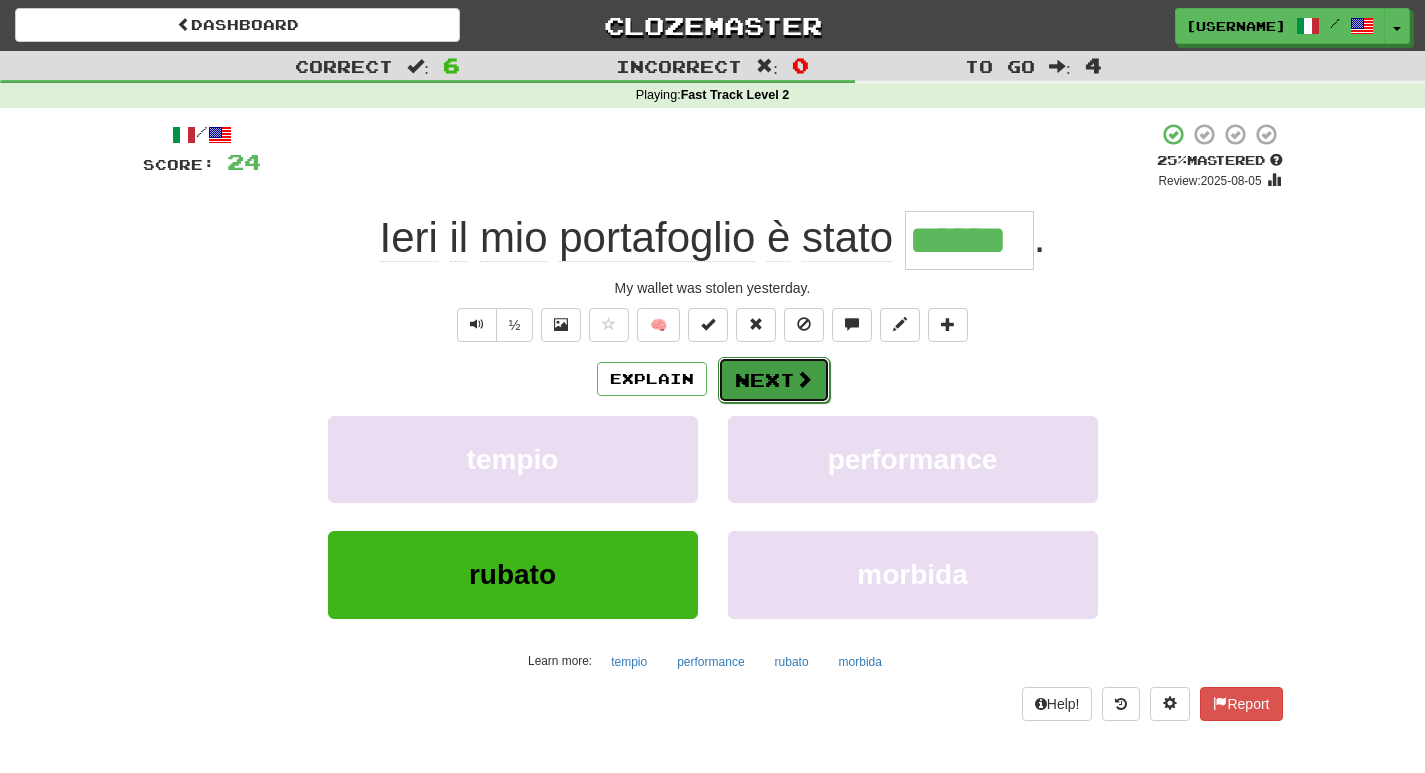 click on "Next" at bounding box center [774, 380] 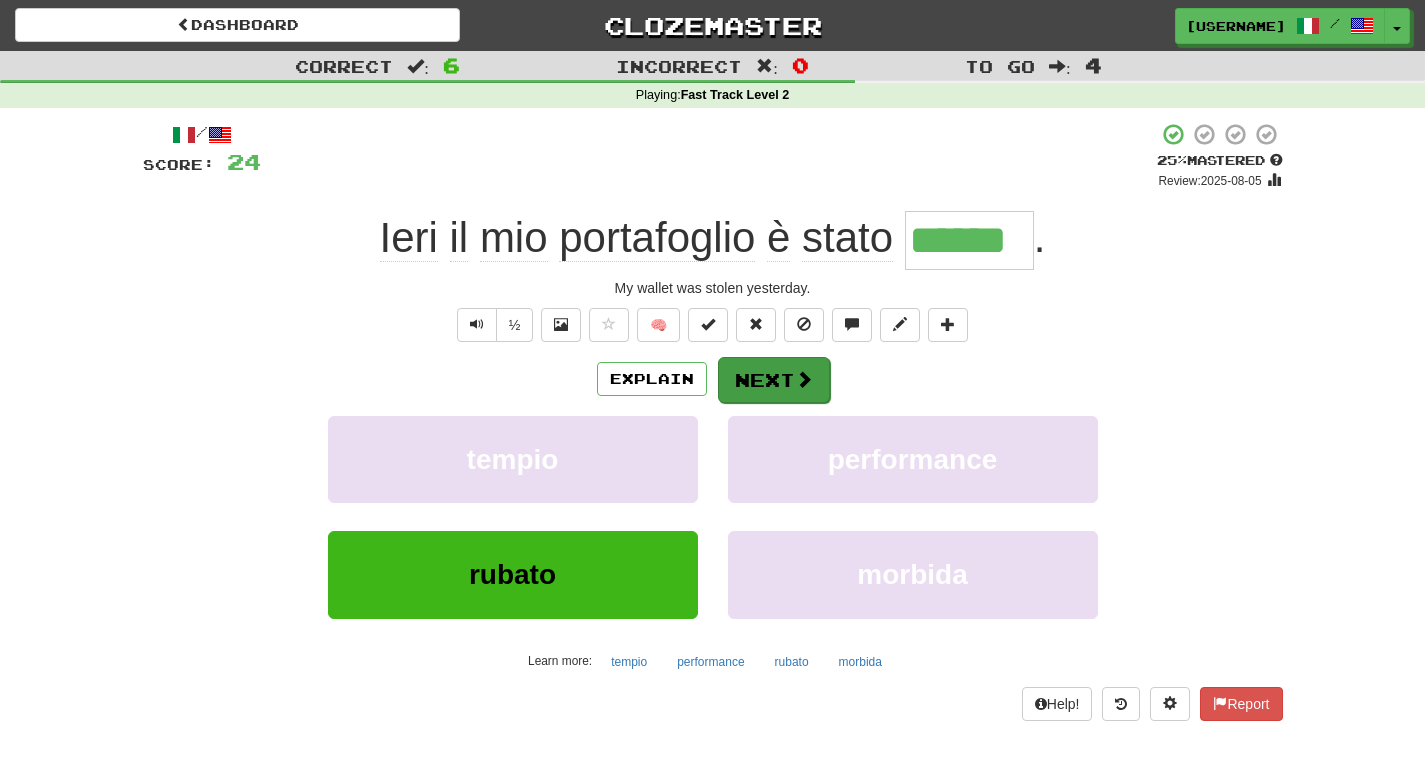 type 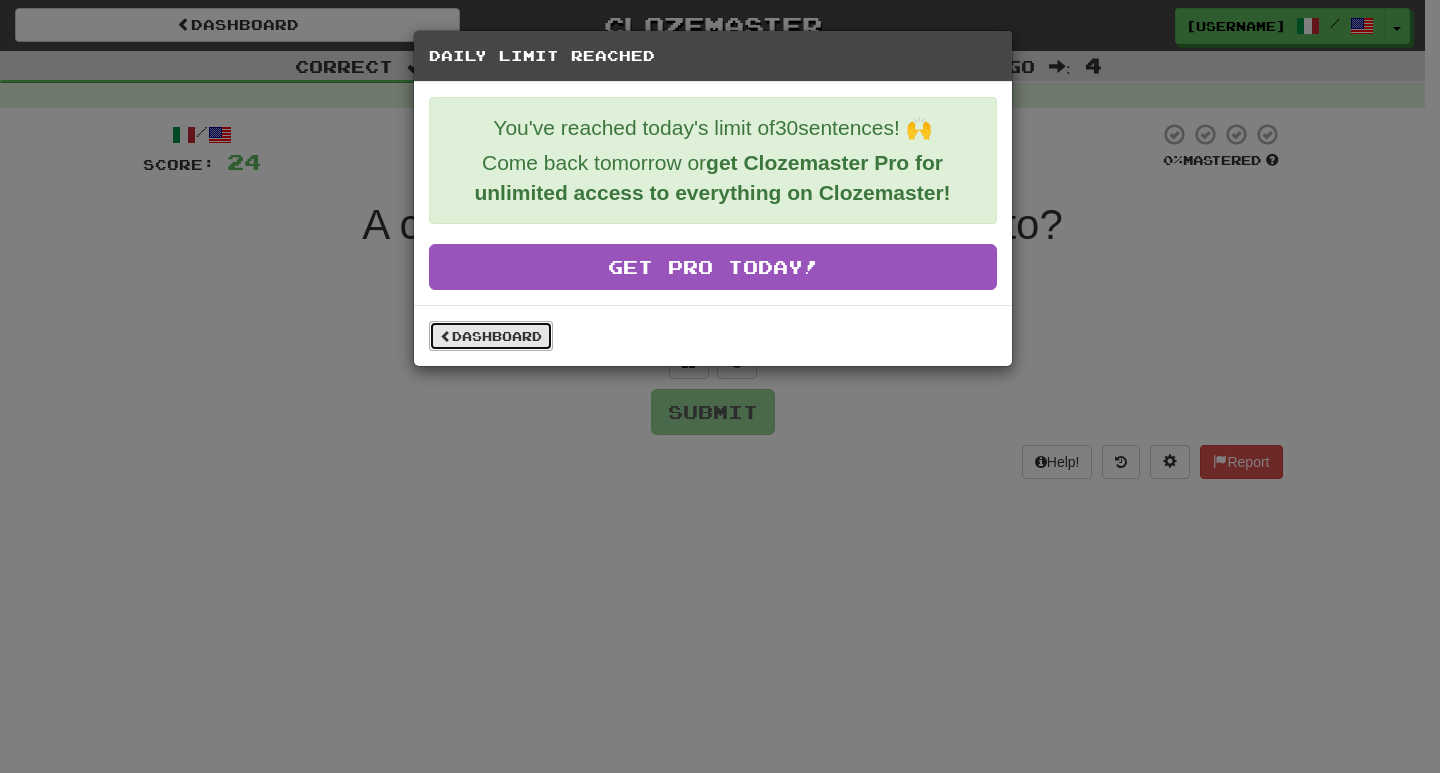 click on "Dashboard" at bounding box center [491, 336] 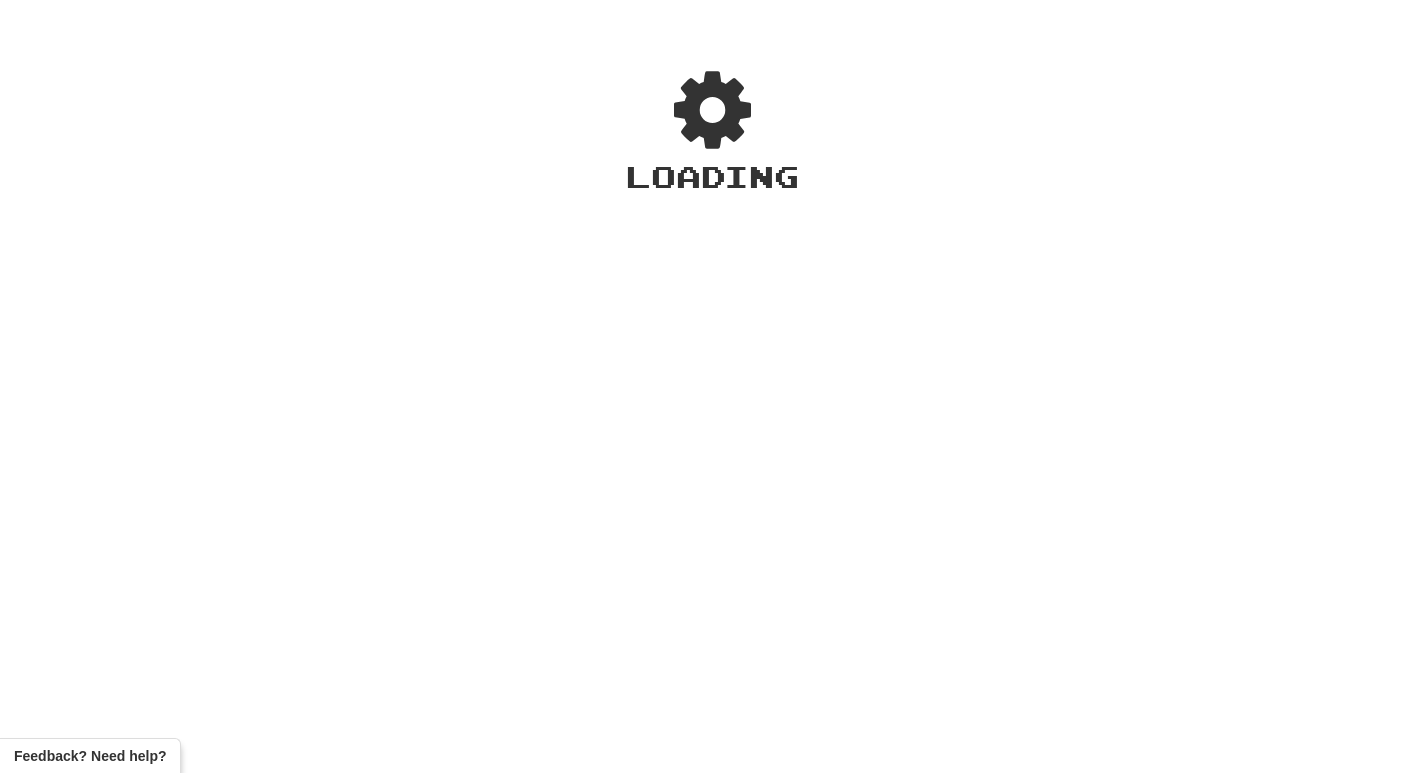 scroll, scrollTop: 0, scrollLeft: 0, axis: both 